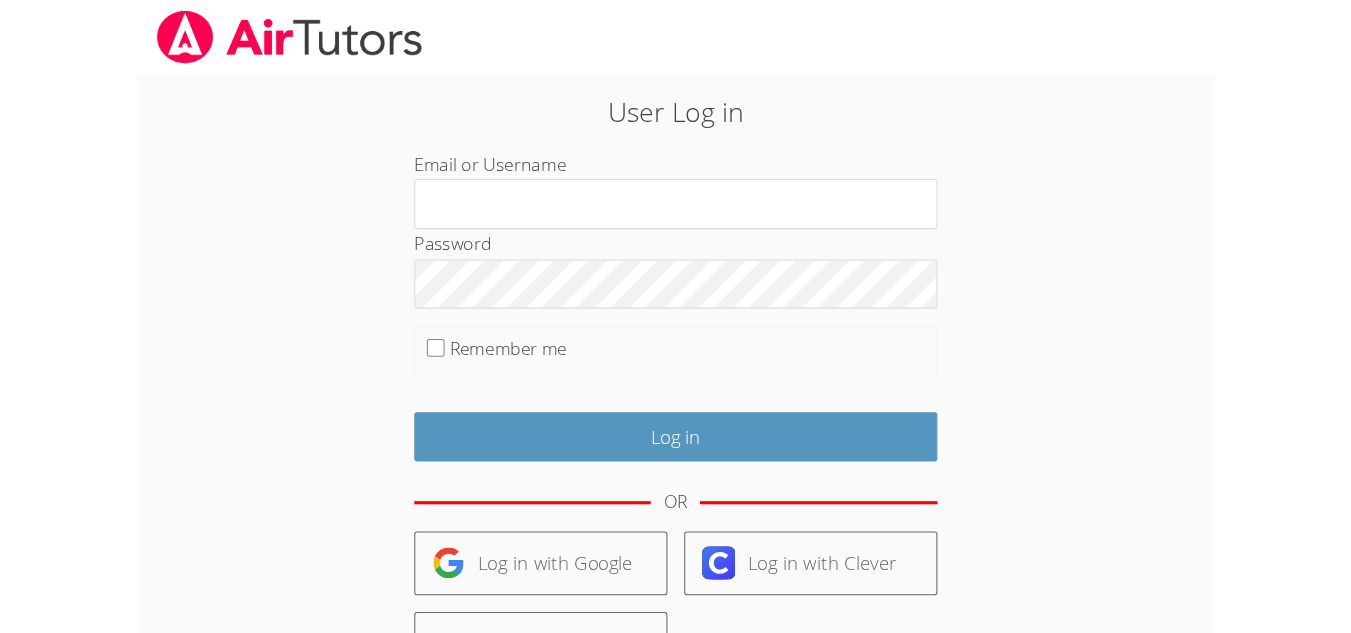 scroll, scrollTop: 0, scrollLeft: 0, axis: both 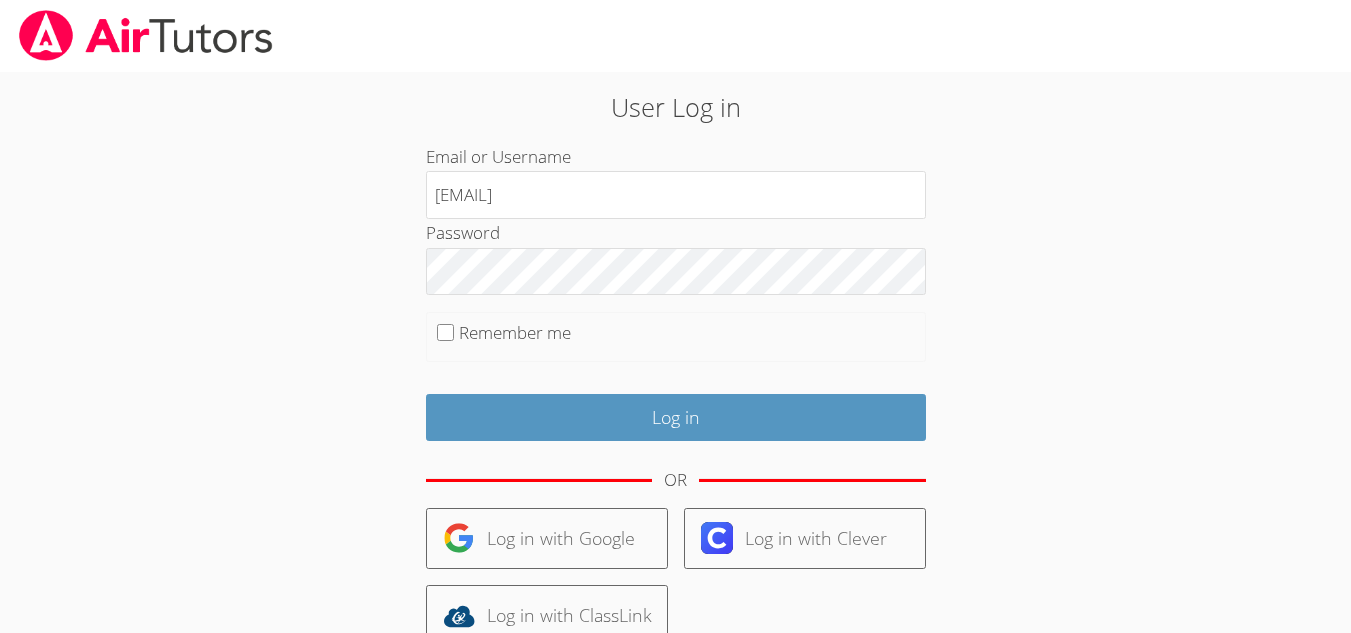 drag, startPoint x: 613, startPoint y: 202, endPoint x: 358, endPoint y: 200, distance: 255.00784 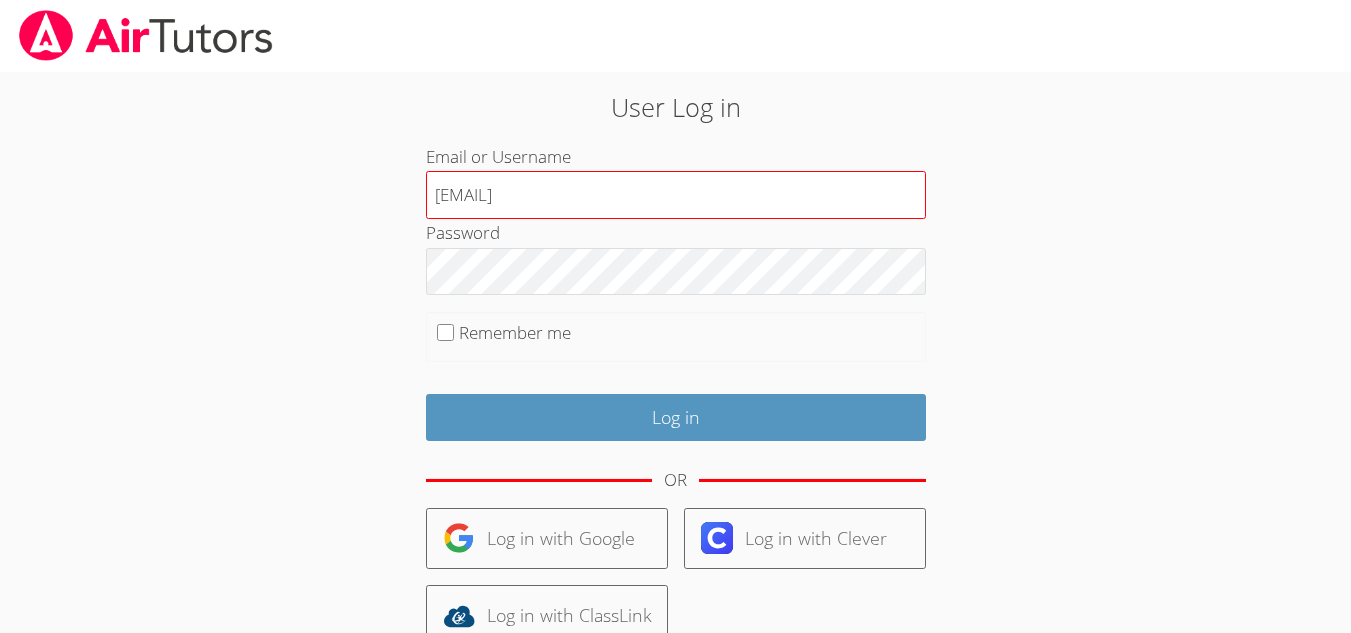 drag, startPoint x: 603, startPoint y: 198, endPoint x: 551, endPoint y: 202, distance: 52.153618 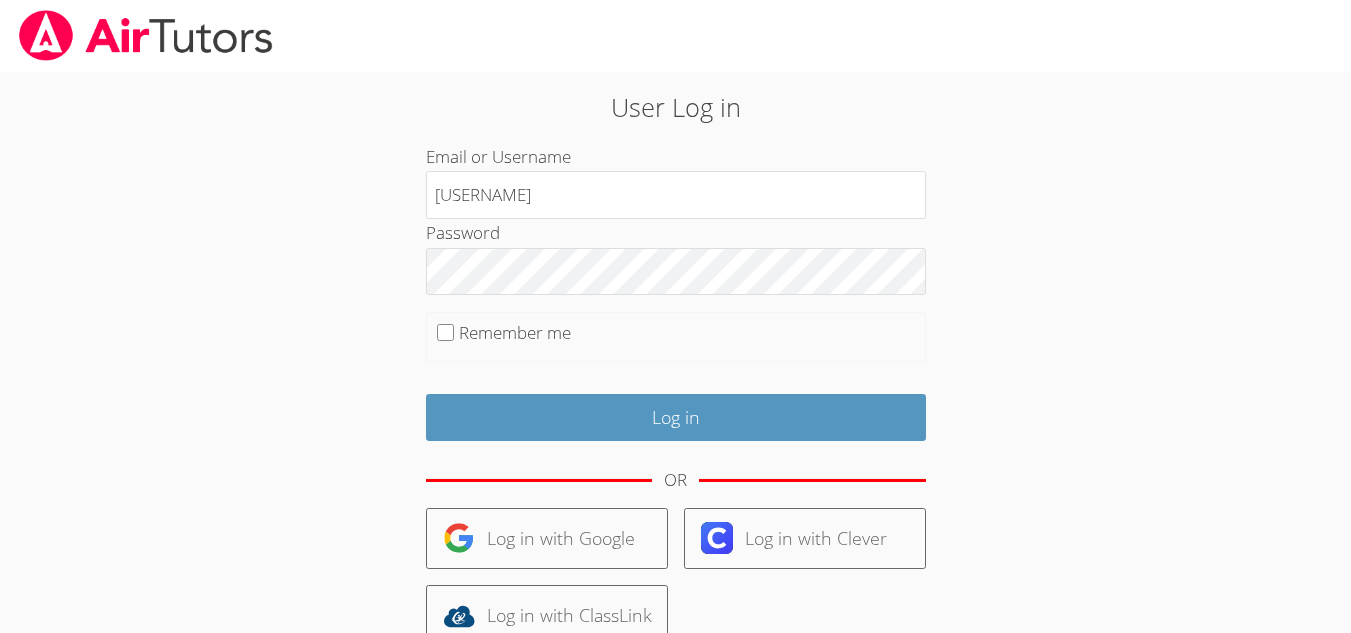 type on "wendy_cimbora@yahoo.com" 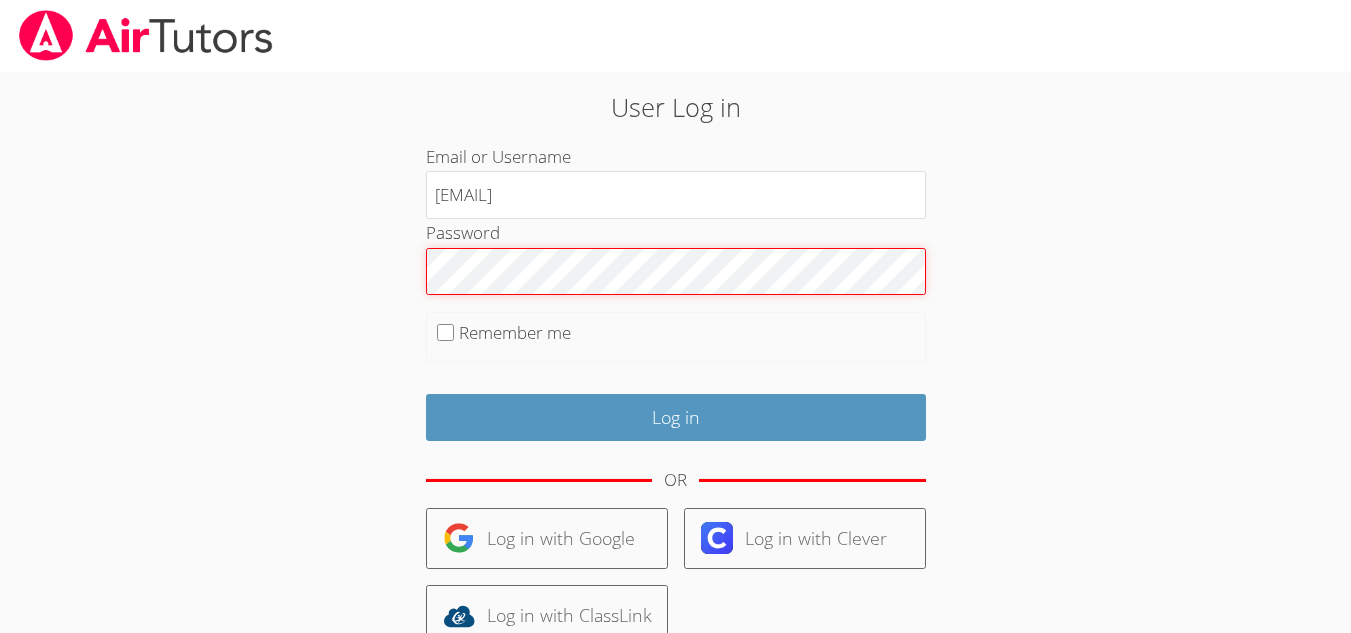 click on "User Log in Email or Username wendy_cimbora@yahoo.com Password Remember me Log in OR Log in with Google  Log in with Clever  Log in with ClassLink  User Sign Up Trouble Logging In?" at bounding box center [676, 432] 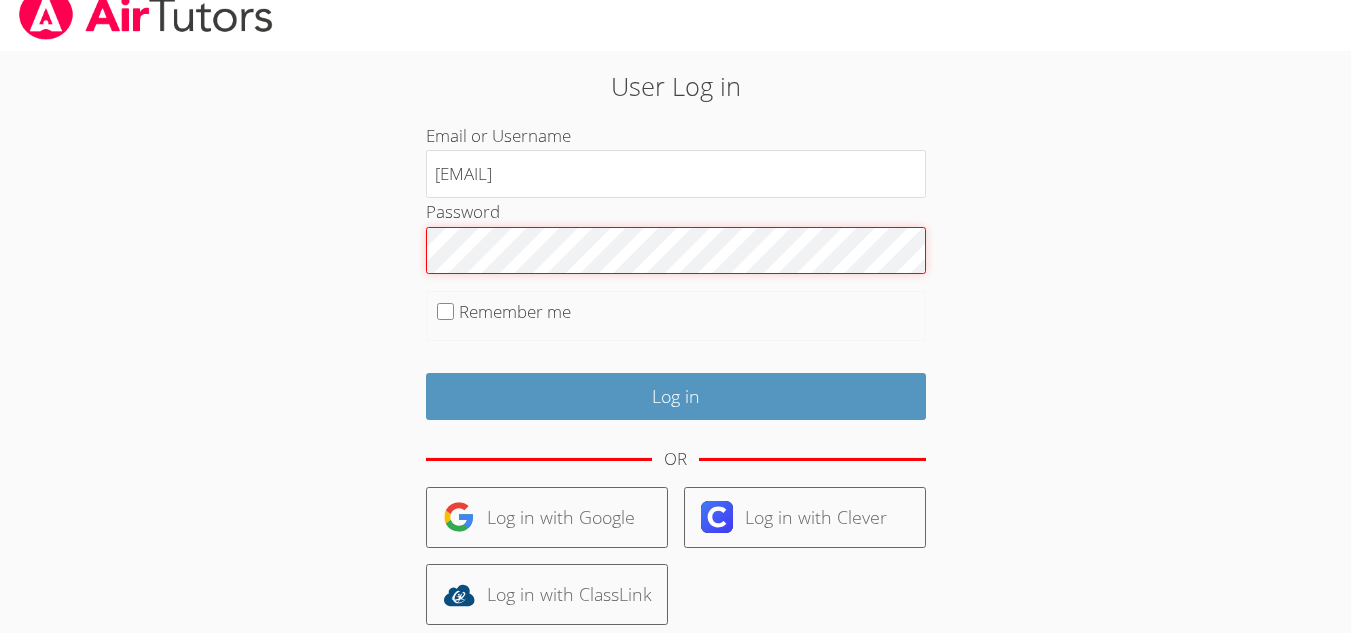 scroll, scrollTop: 0, scrollLeft: 0, axis: both 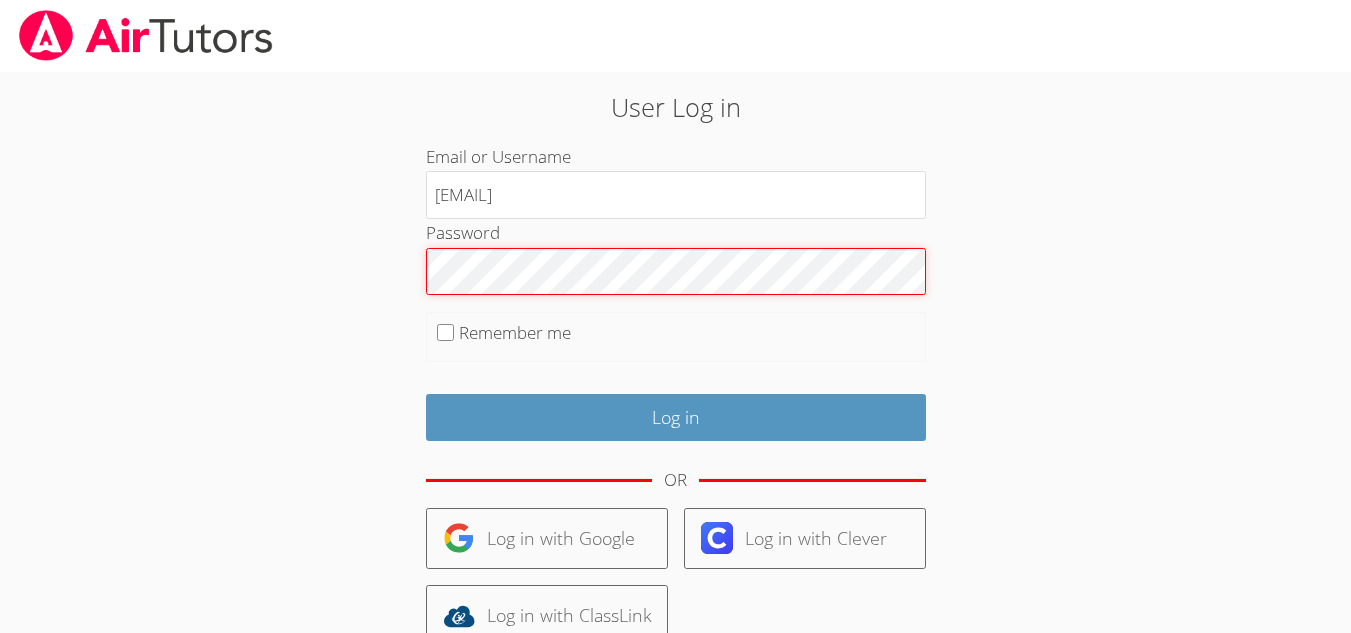 click on "Log in" at bounding box center [676, 417] 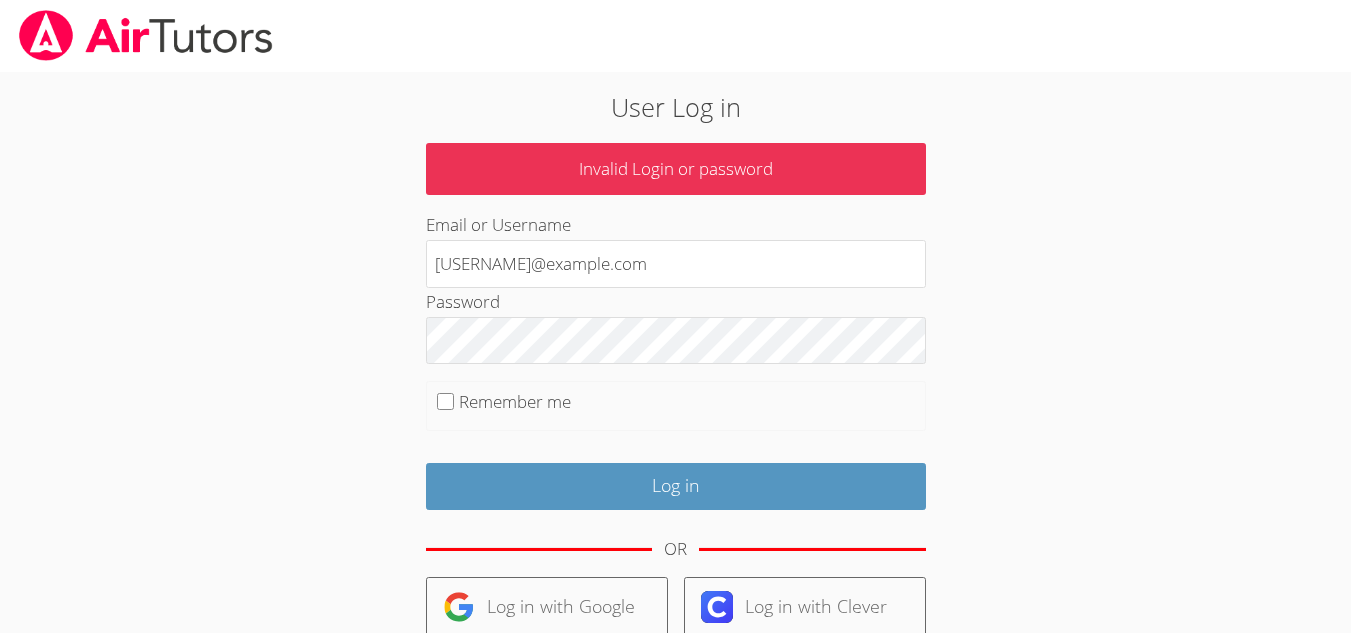 scroll, scrollTop: 0, scrollLeft: 0, axis: both 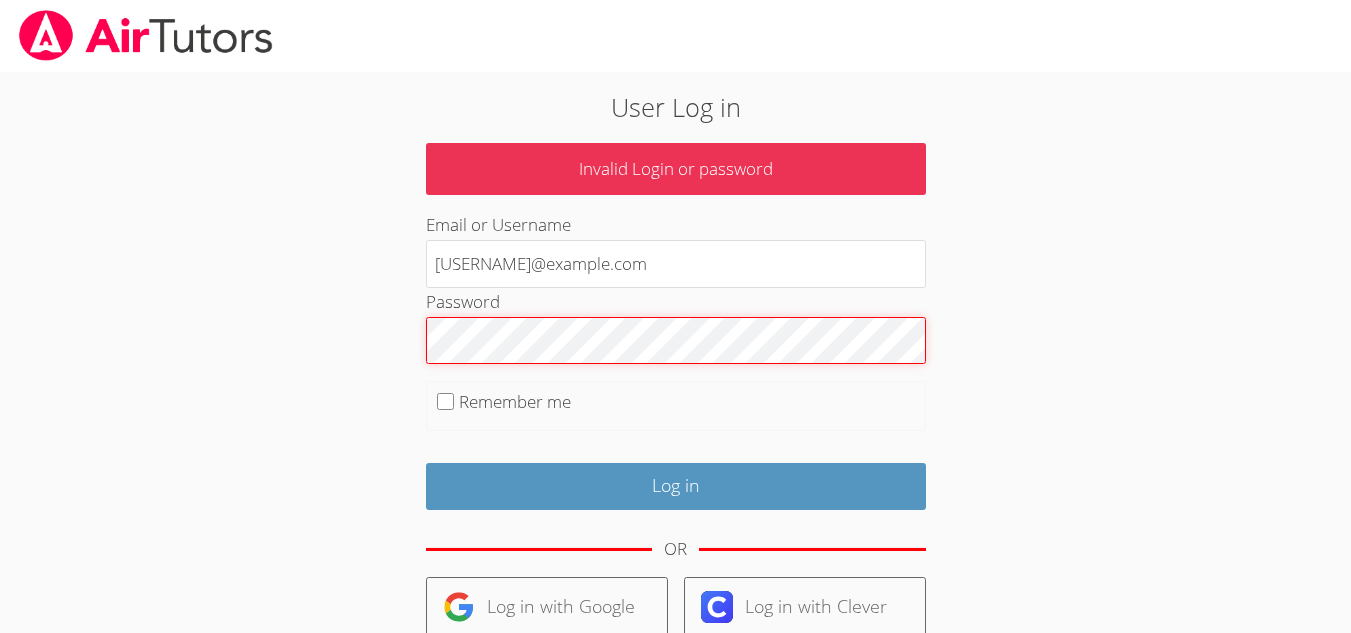 click on "Log in" at bounding box center (676, 486) 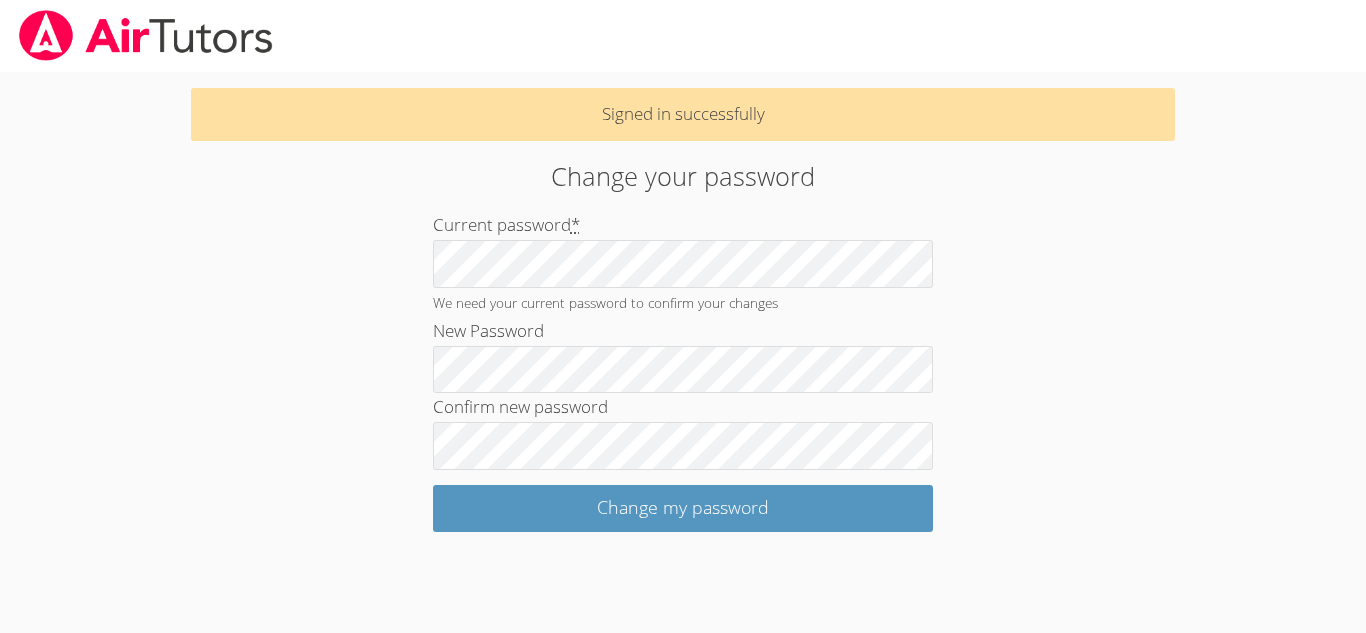 scroll, scrollTop: 0, scrollLeft: 0, axis: both 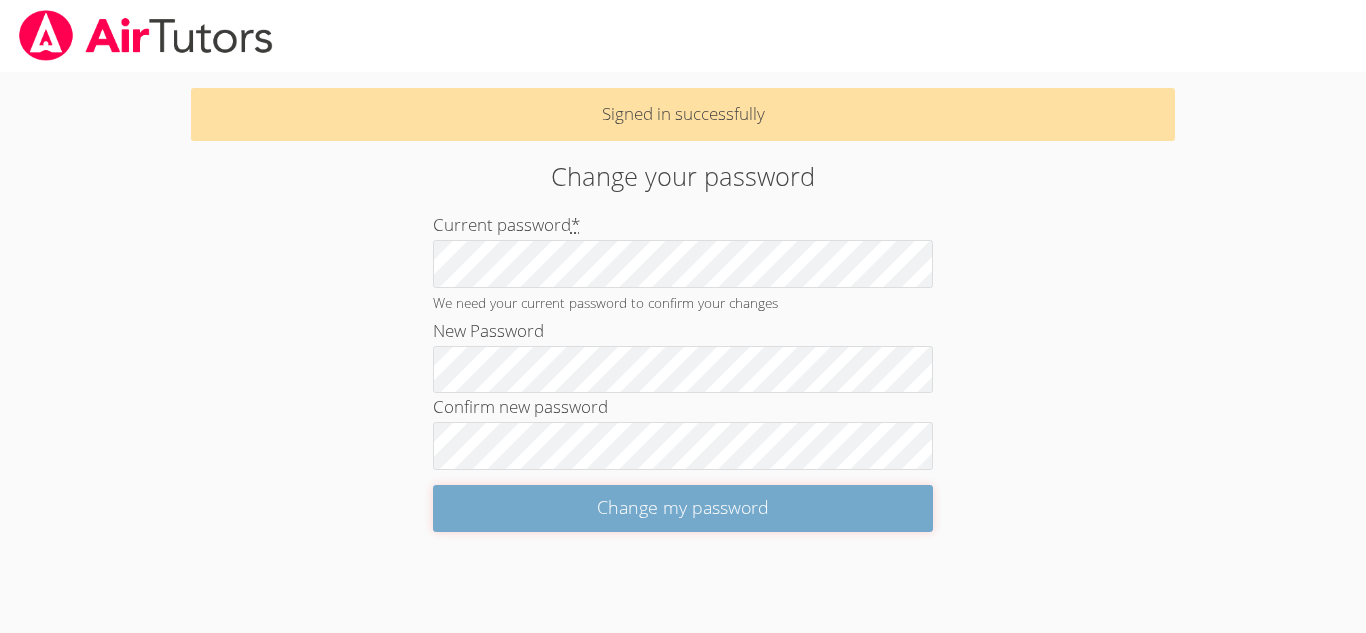 click on "Change my password" at bounding box center (683, 508) 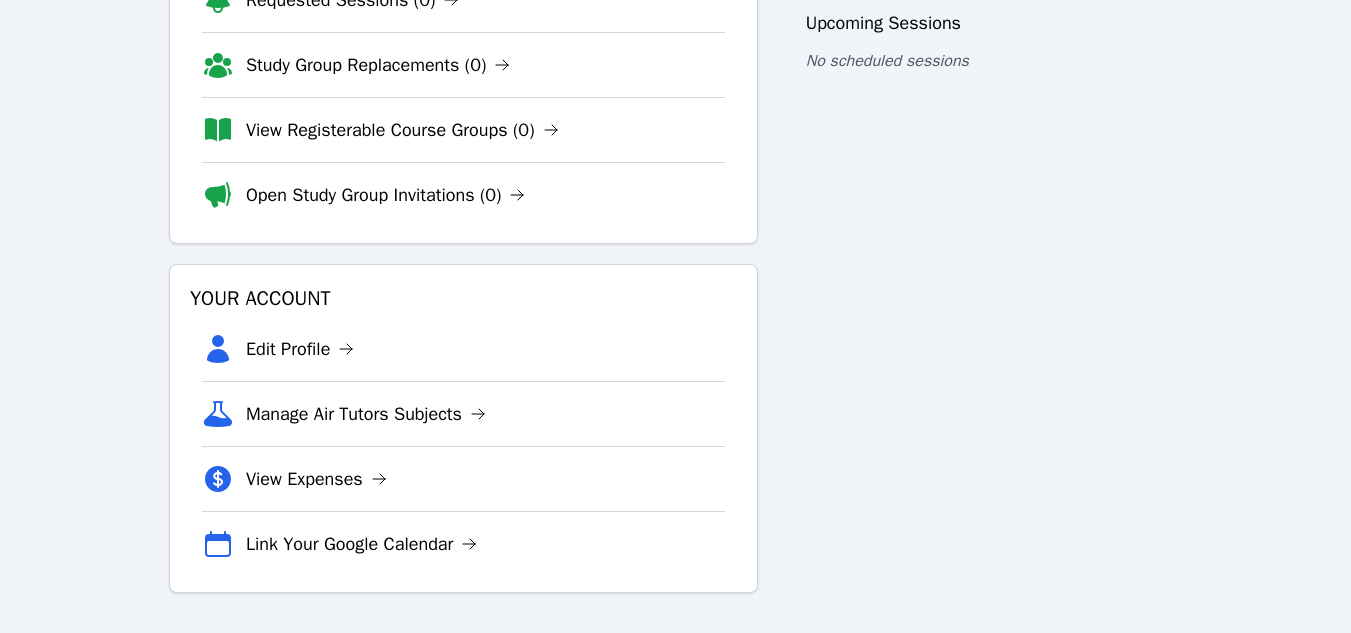 scroll, scrollTop: 0, scrollLeft: 0, axis: both 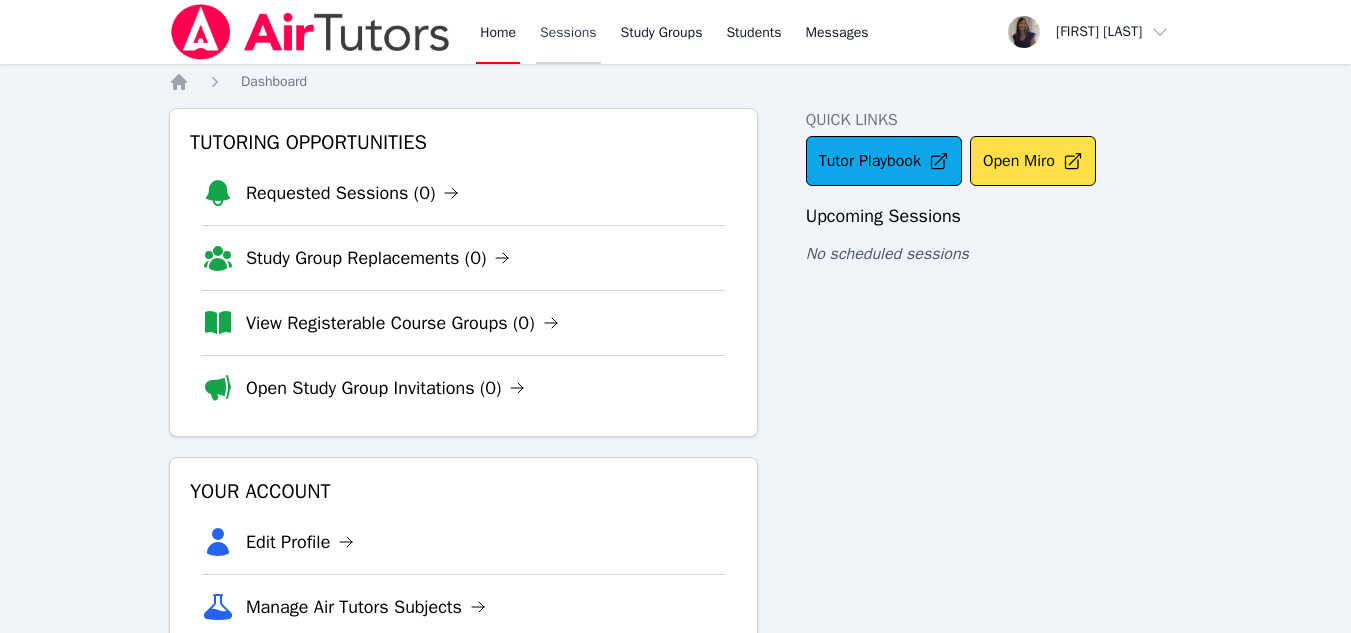 click on "Sessions" at bounding box center (568, 32) 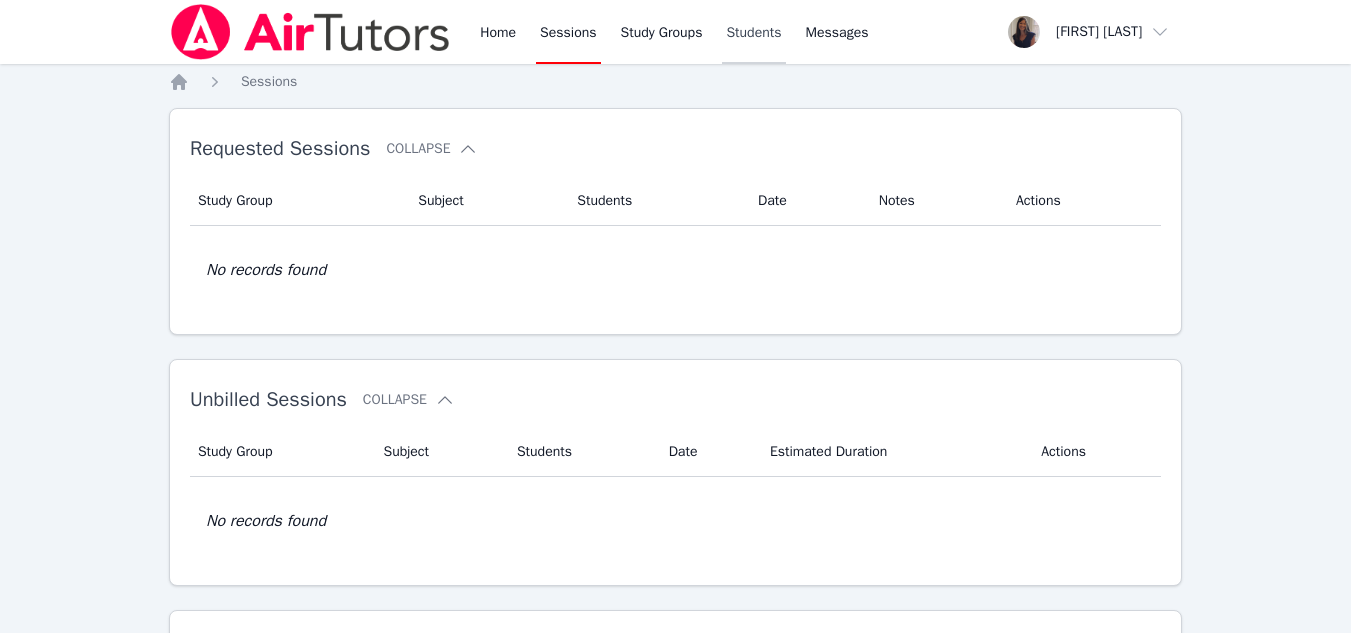 click on "Students" at bounding box center (753, 32) 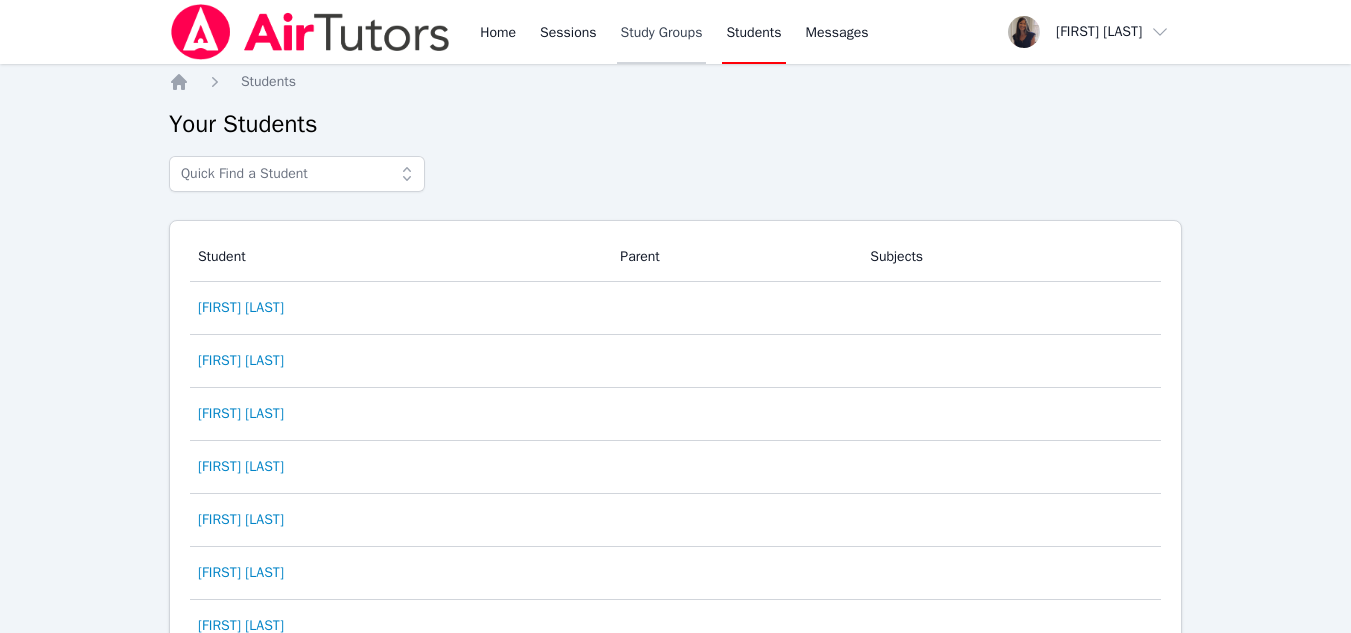 click on "Study Groups" at bounding box center (662, 32) 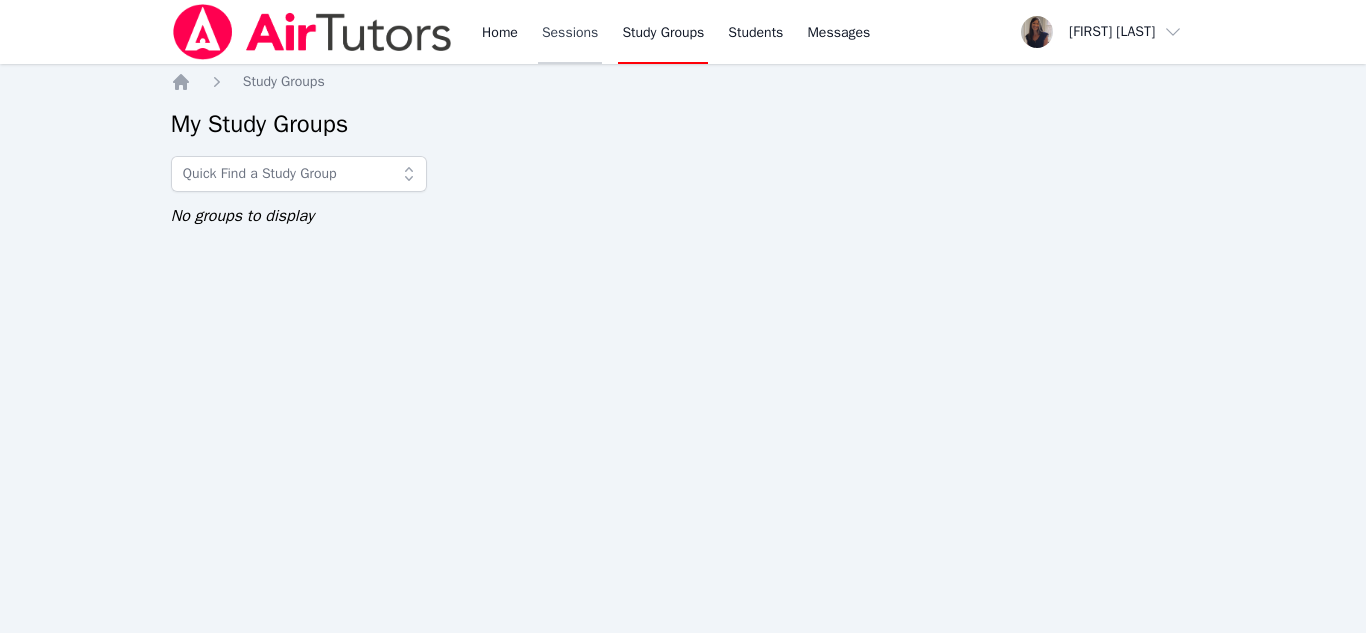 click on "Sessions" at bounding box center [570, 32] 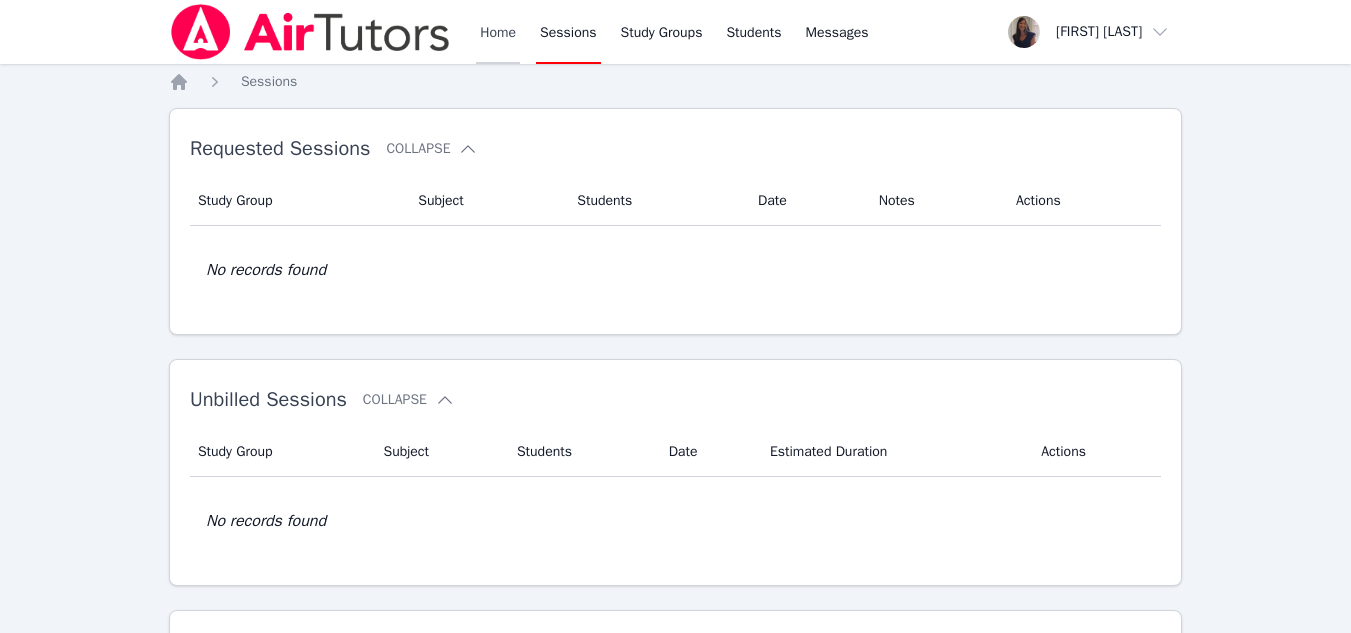 click on "Home" at bounding box center (498, 32) 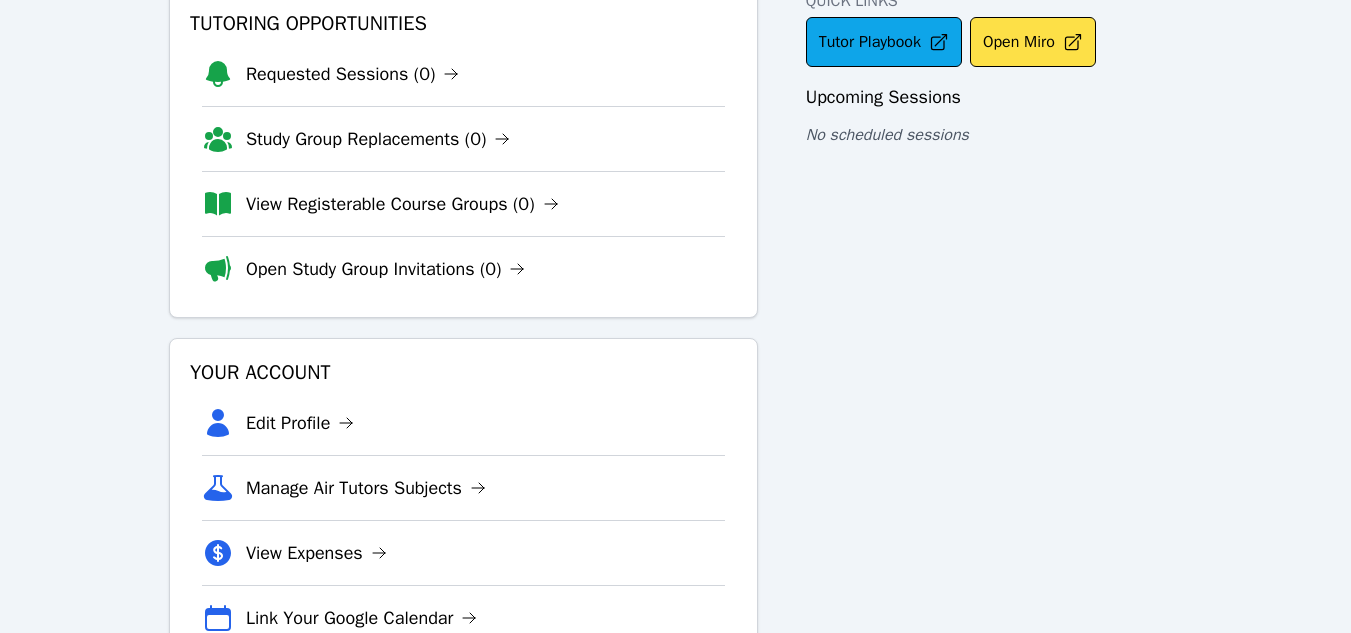 scroll, scrollTop: 0, scrollLeft: 0, axis: both 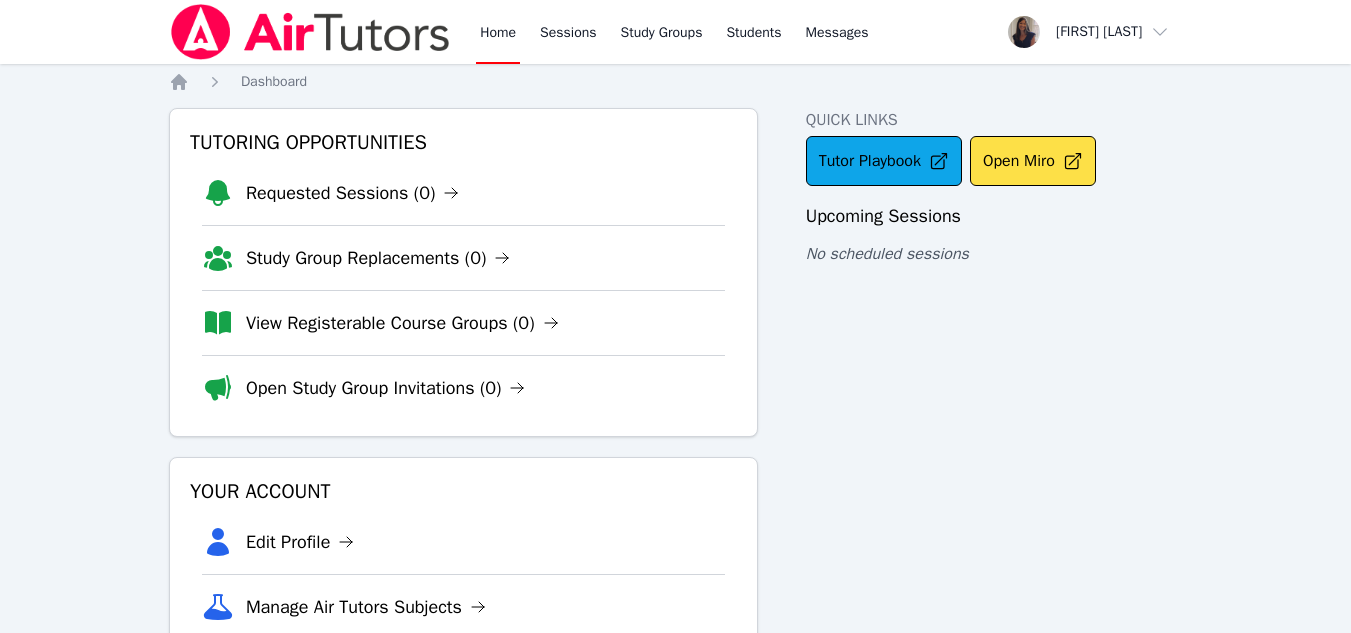 click on "Home Sessions Study Groups Students Messages Open user menu Wendy Cimbora Open main menu Home Dashboard Tutoring Opportunities Requested Sessions (0)   Study Group Replacements (0)   View Registerable Course Groups (0)   Open Study Group Invitations (0)   Your Account Edit Profile   Manage Air Tutors Subjects   View Expenses   Link Your Google Calendar   Quick Links Tutor Playbook Open Miro Upcoming Sessions No scheduled sessions" at bounding box center (675, 413) 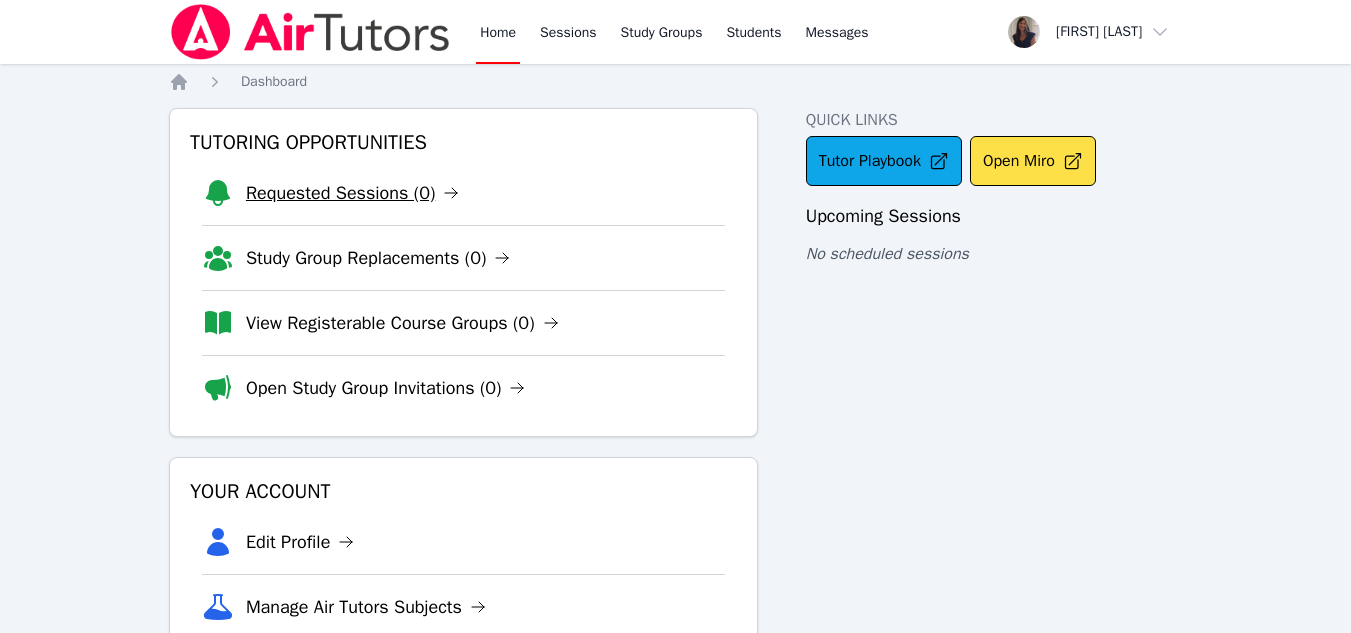 click on "Requested Sessions (0)" at bounding box center [352, 193] 